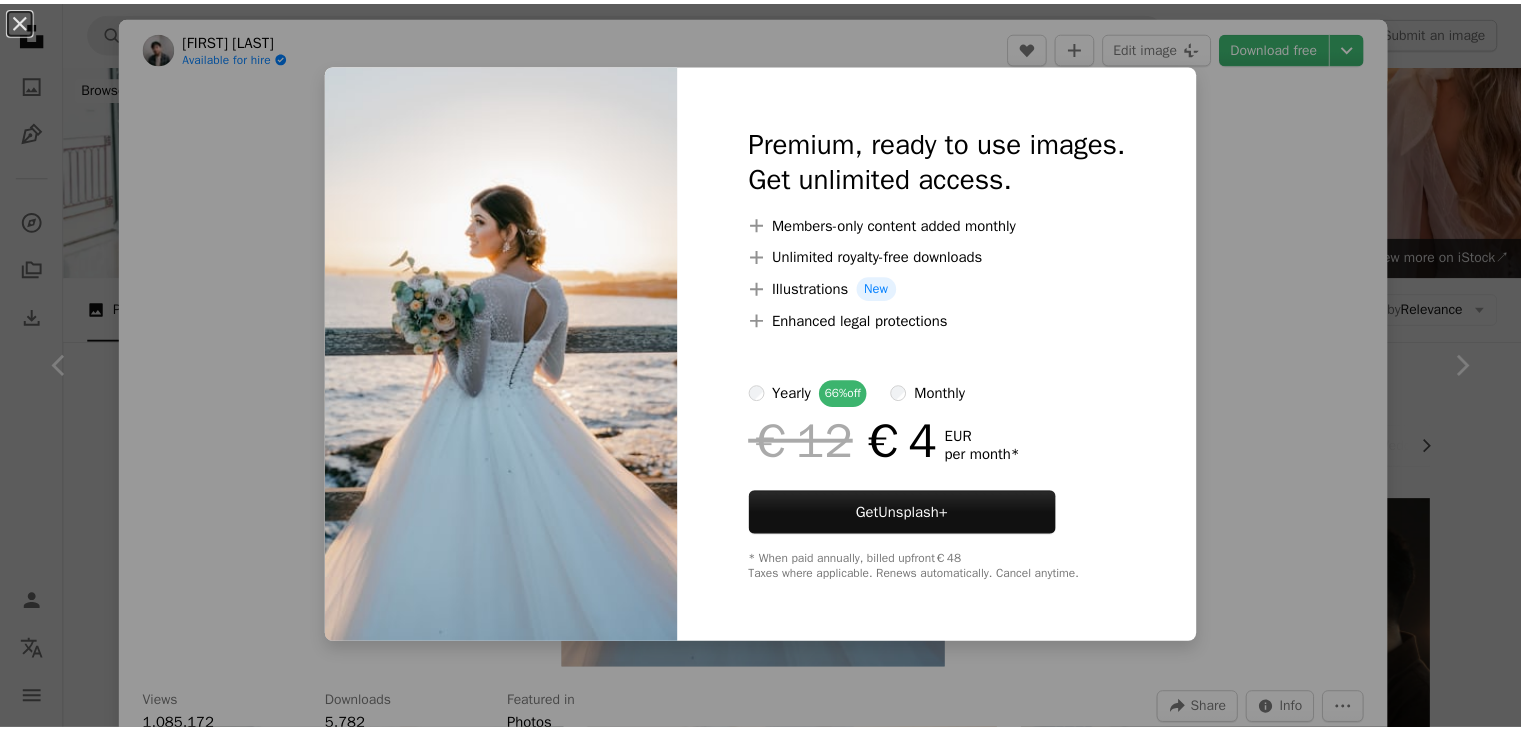 scroll, scrollTop: 500, scrollLeft: 0, axis: vertical 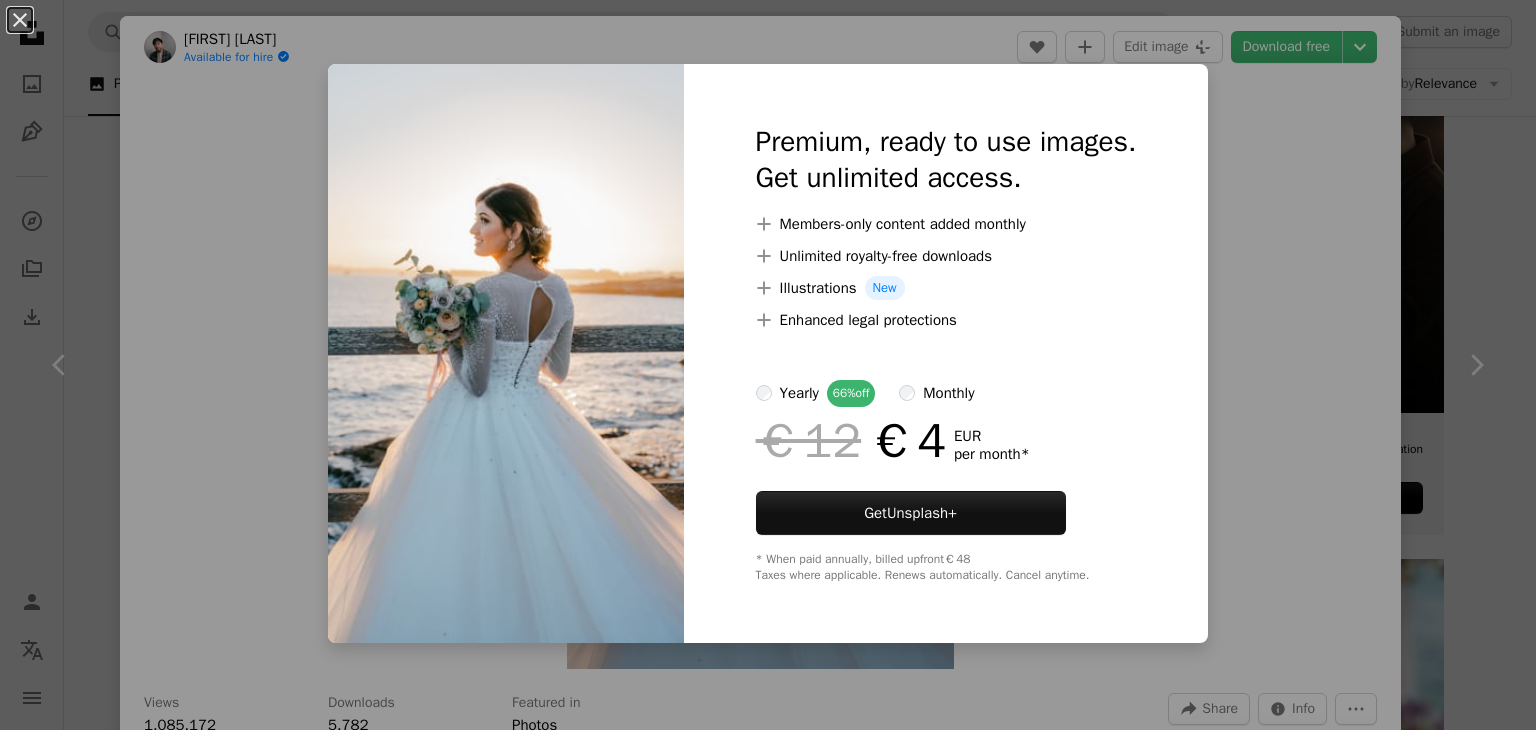 click on "An X shape Premium, ready to use images. Get unlimited access. A plus sign Members-only content added monthly A plus sign Unlimited royalty-free downloads A plus sign Illustrations  New A plus sign Enhanced legal protections yearly 66%  off monthly €12   €4 EUR per month * Get  Unsplash+ * When paid annually, billed upfront  €48 Taxes where applicable. Renews automatically. Cancel anytime." at bounding box center (768, 365) 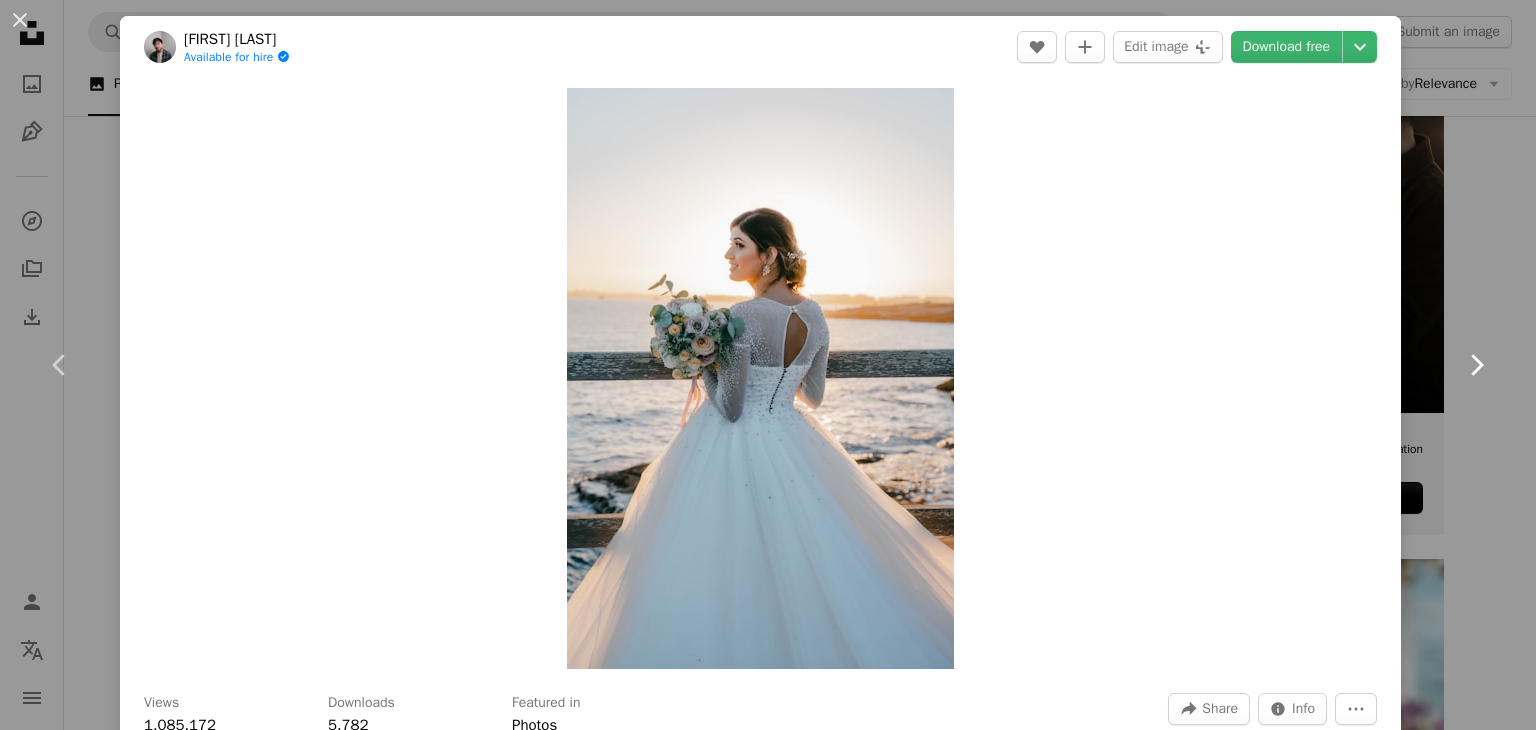 click on "Chevron right" at bounding box center [1476, 365] 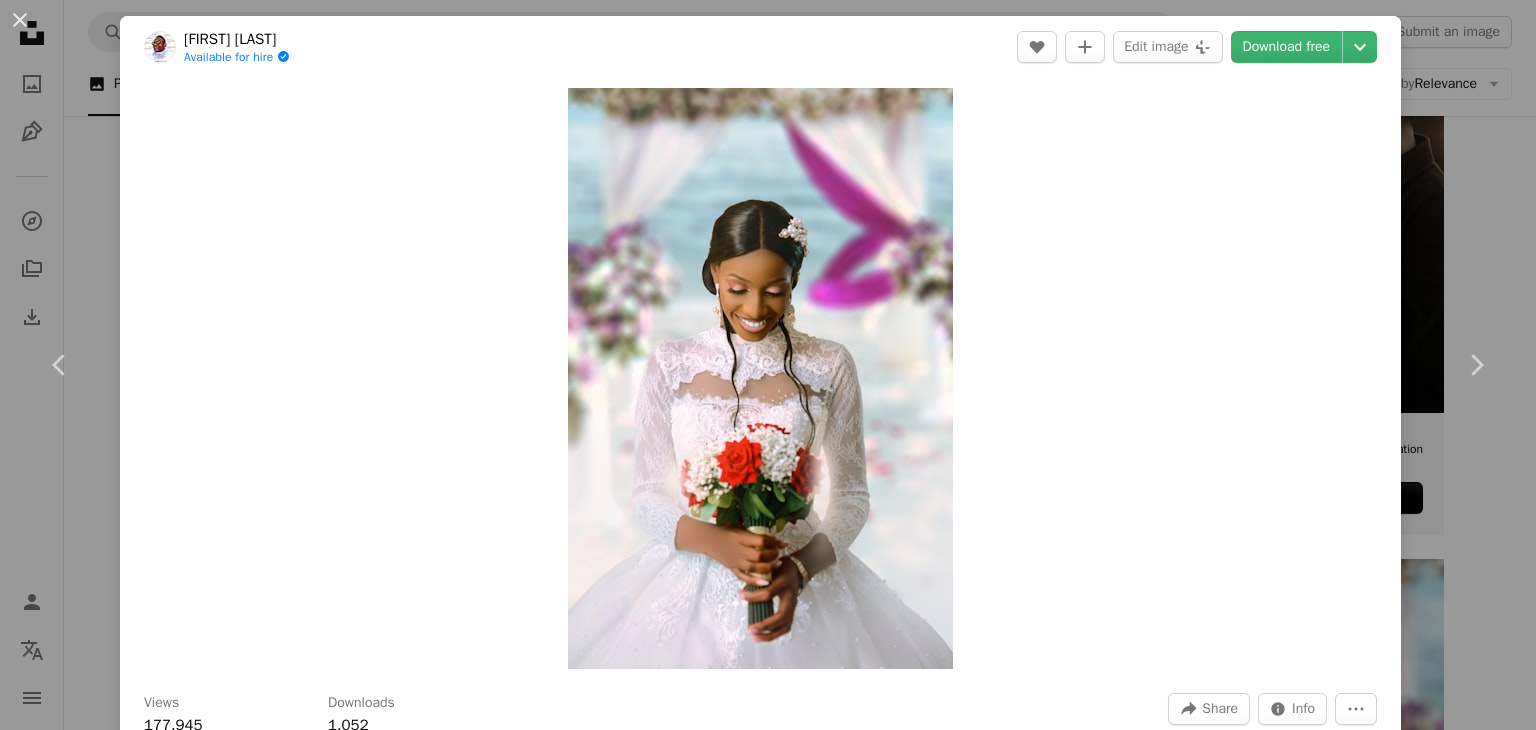 click on "**********" at bounding box center (768, 2462) 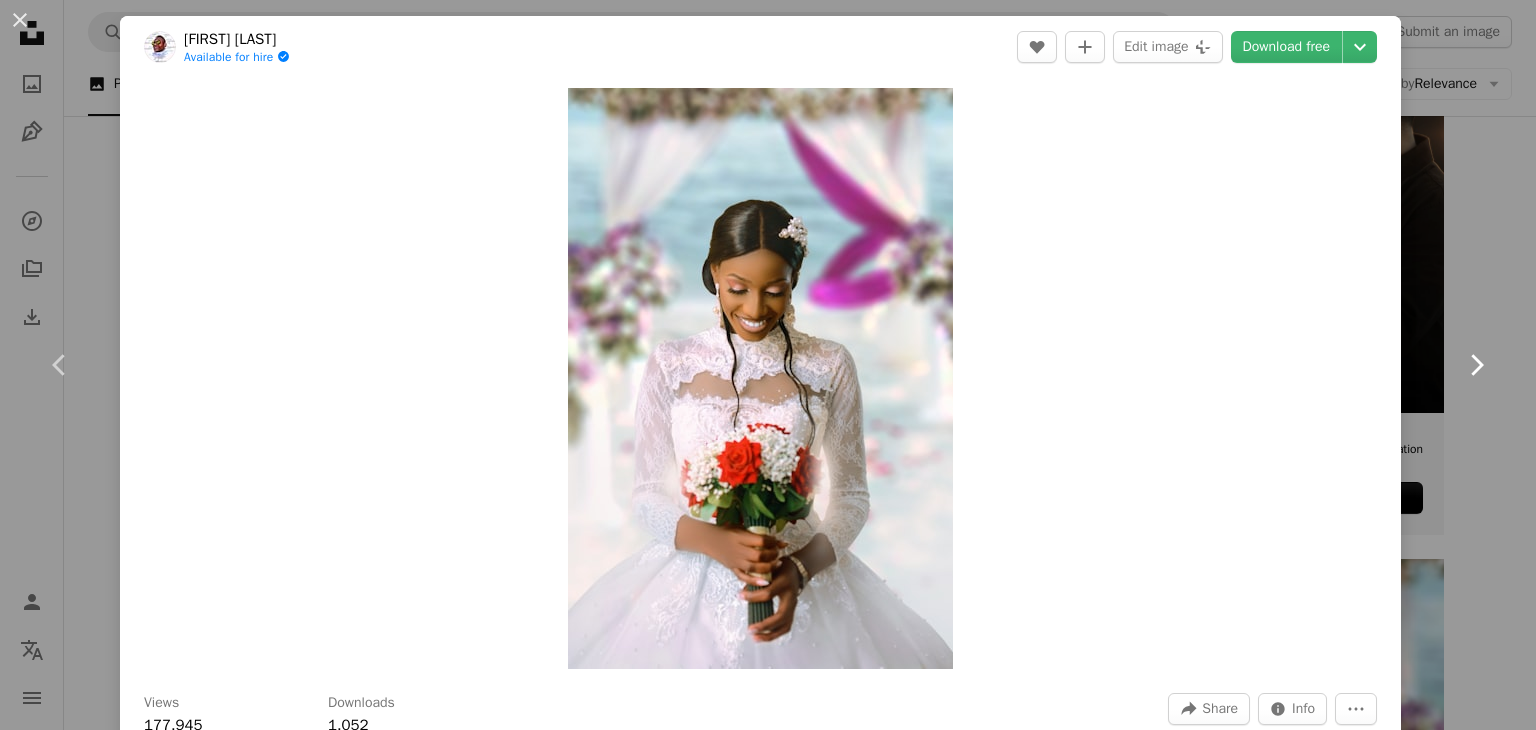 click on "Chevron right" at bounding box center [1476, 365] 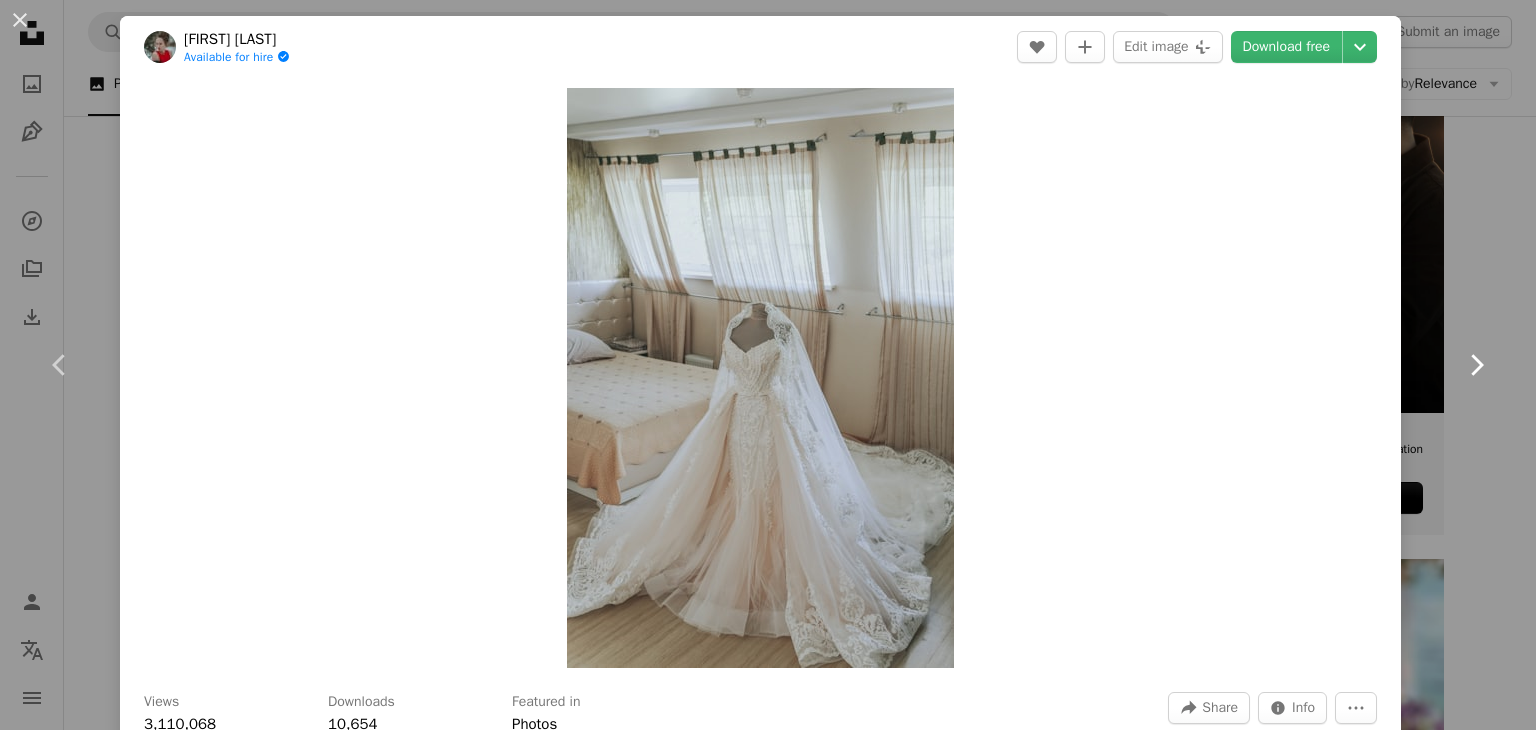 click on "Chevron right" 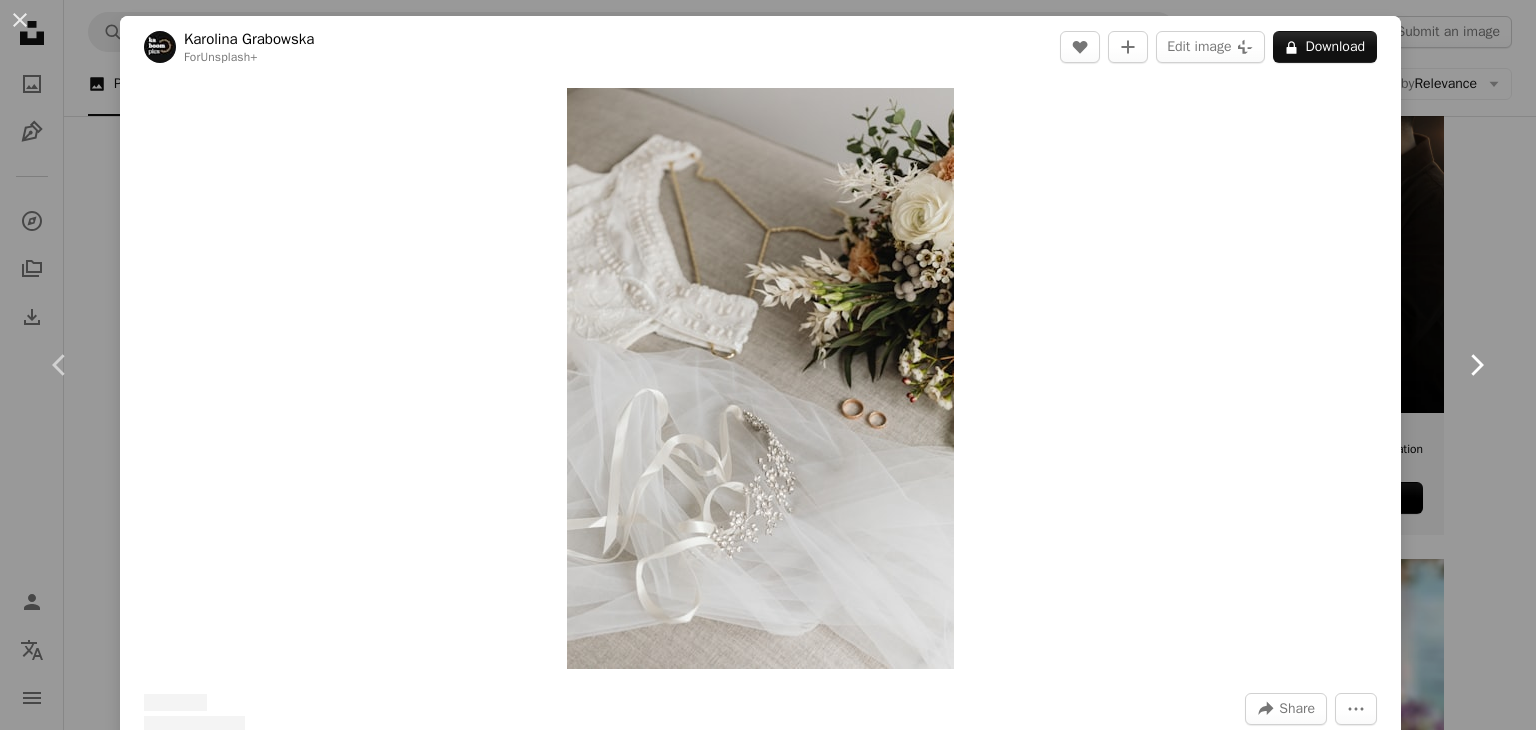 click on "Chevron right" 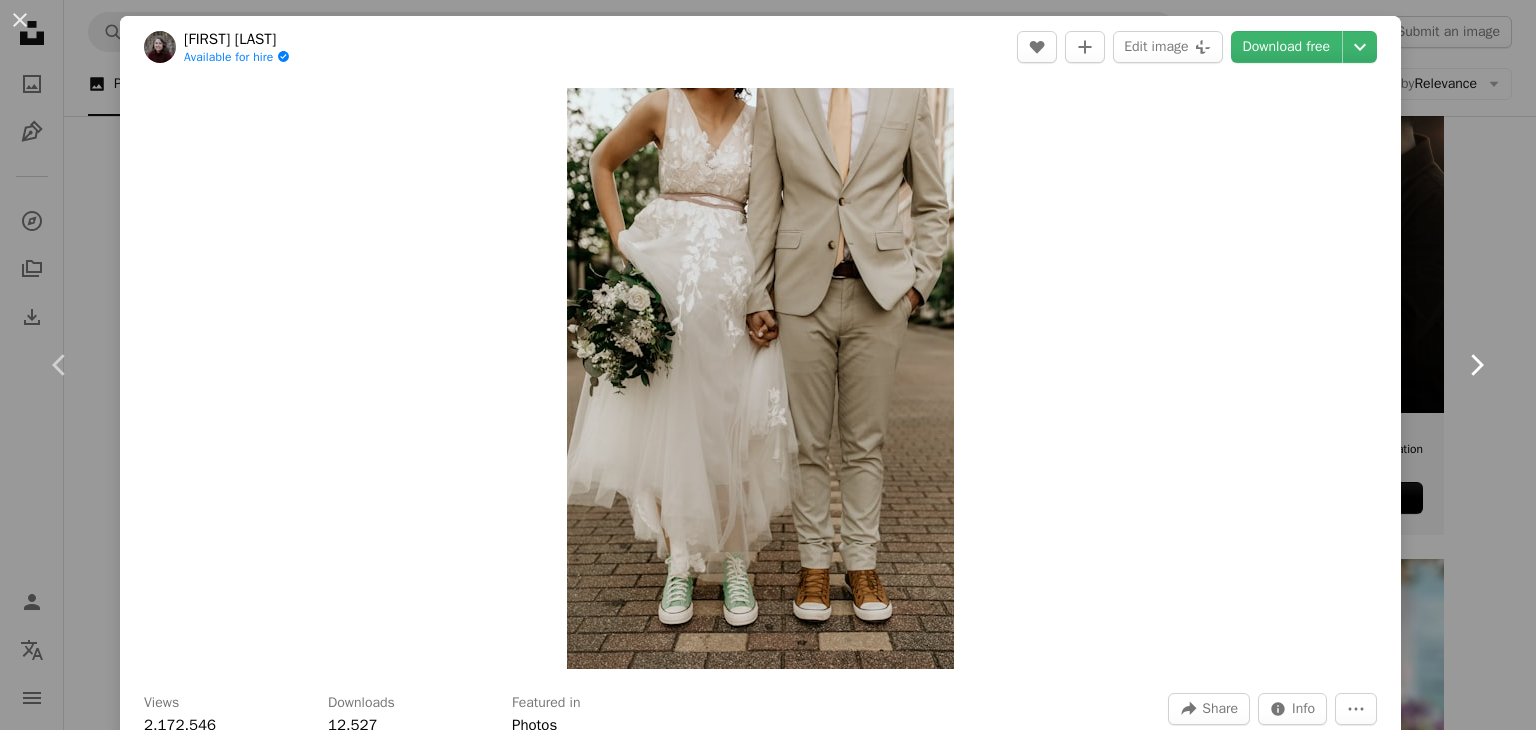 click on "Chevron right" 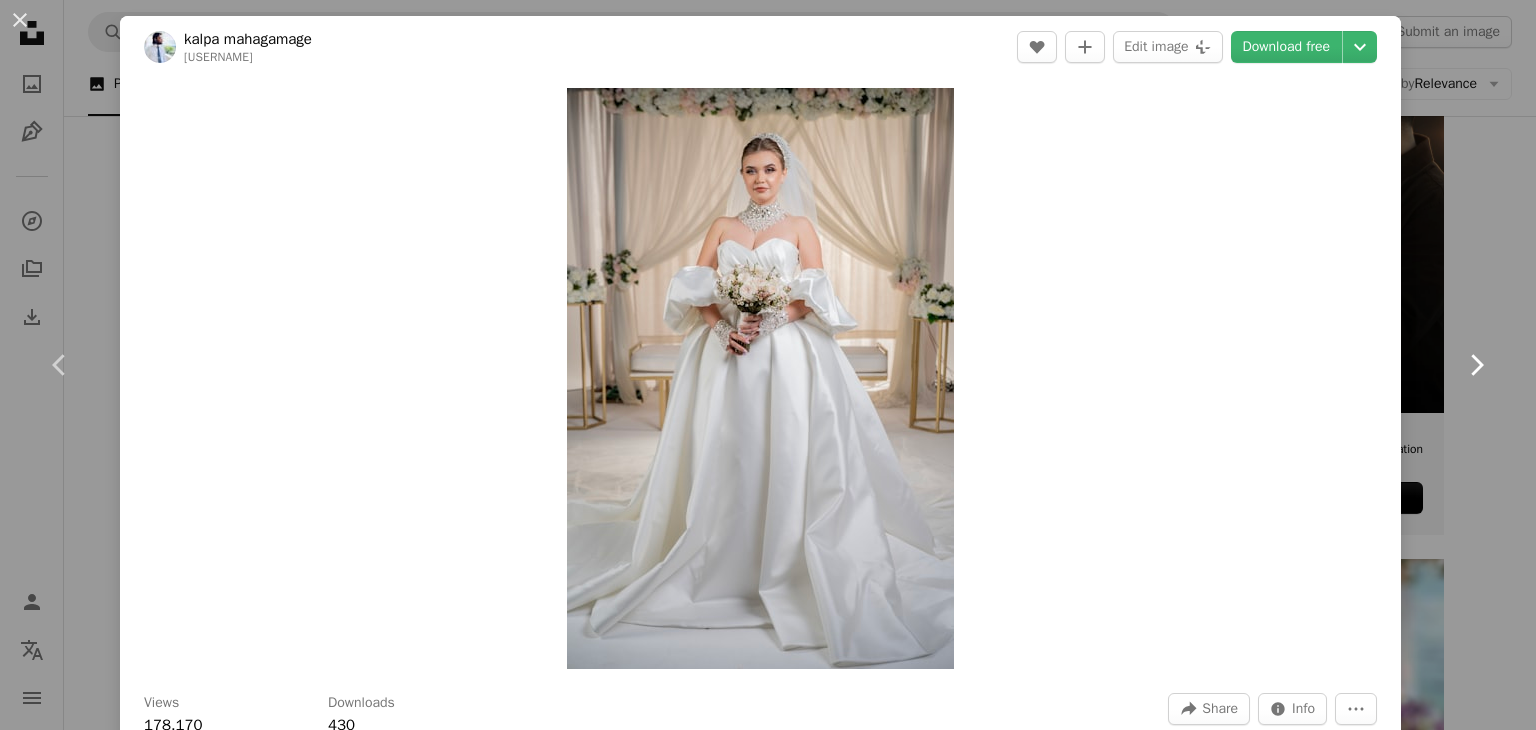 click on "Chevron right" 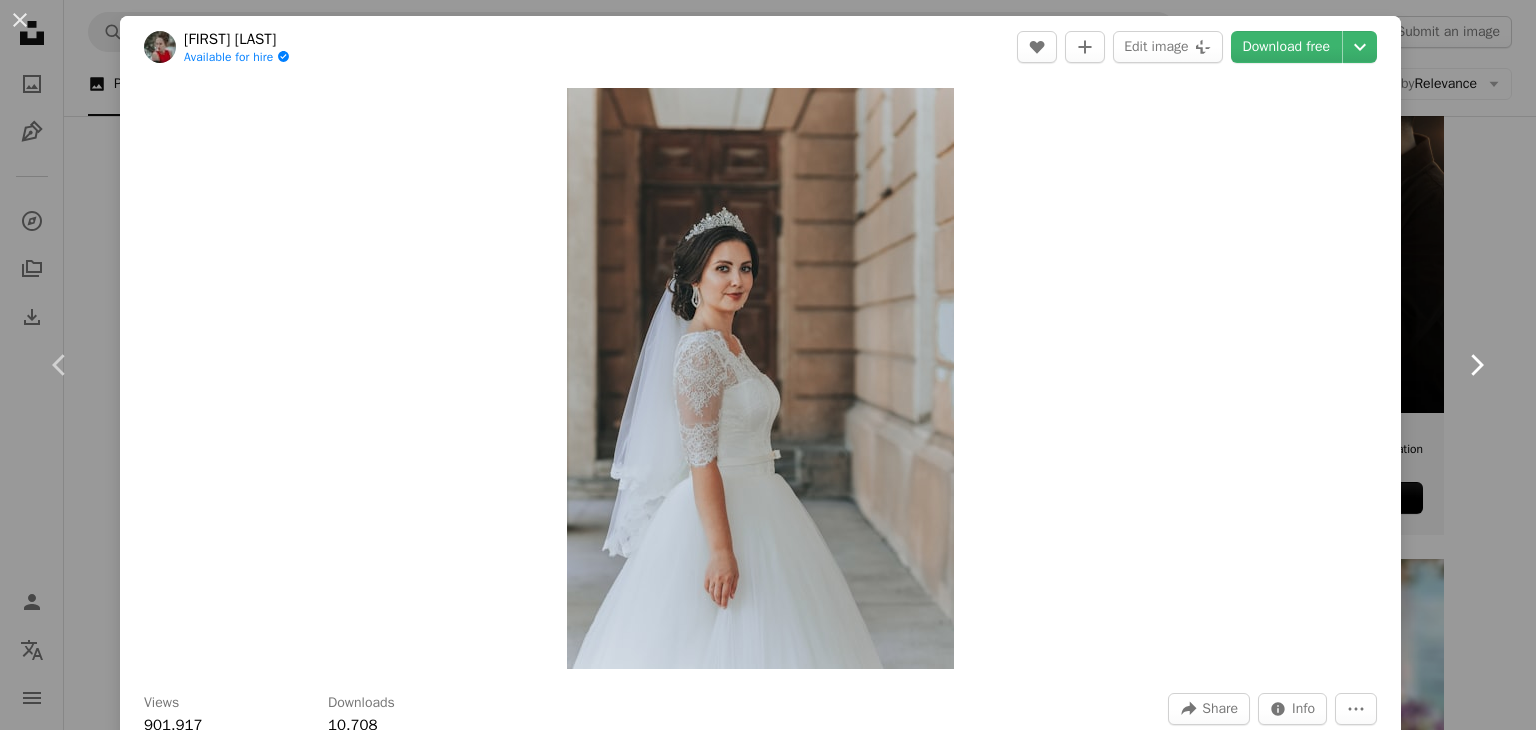 click on "Chevron right" 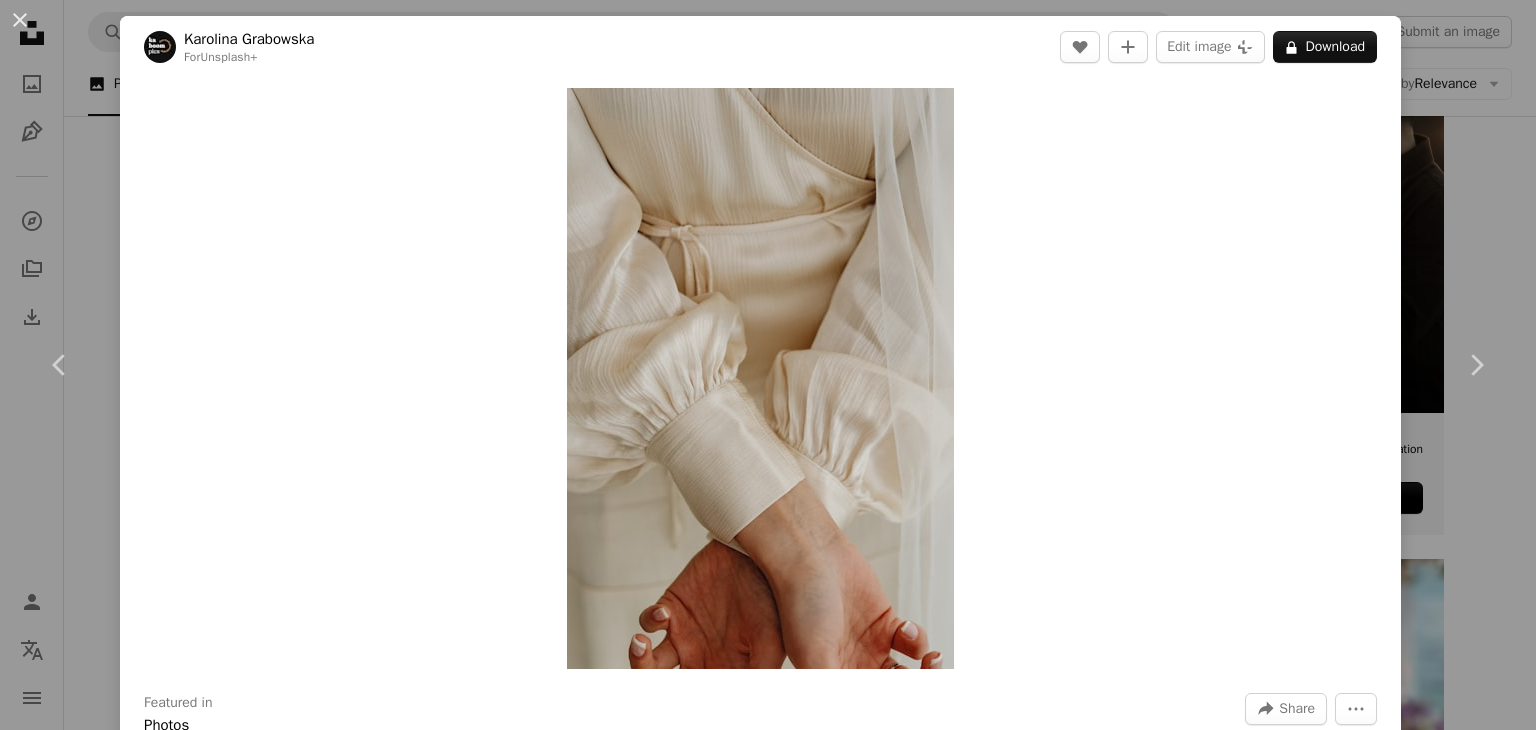 click on "**********" at bounding box center (768, 2462) 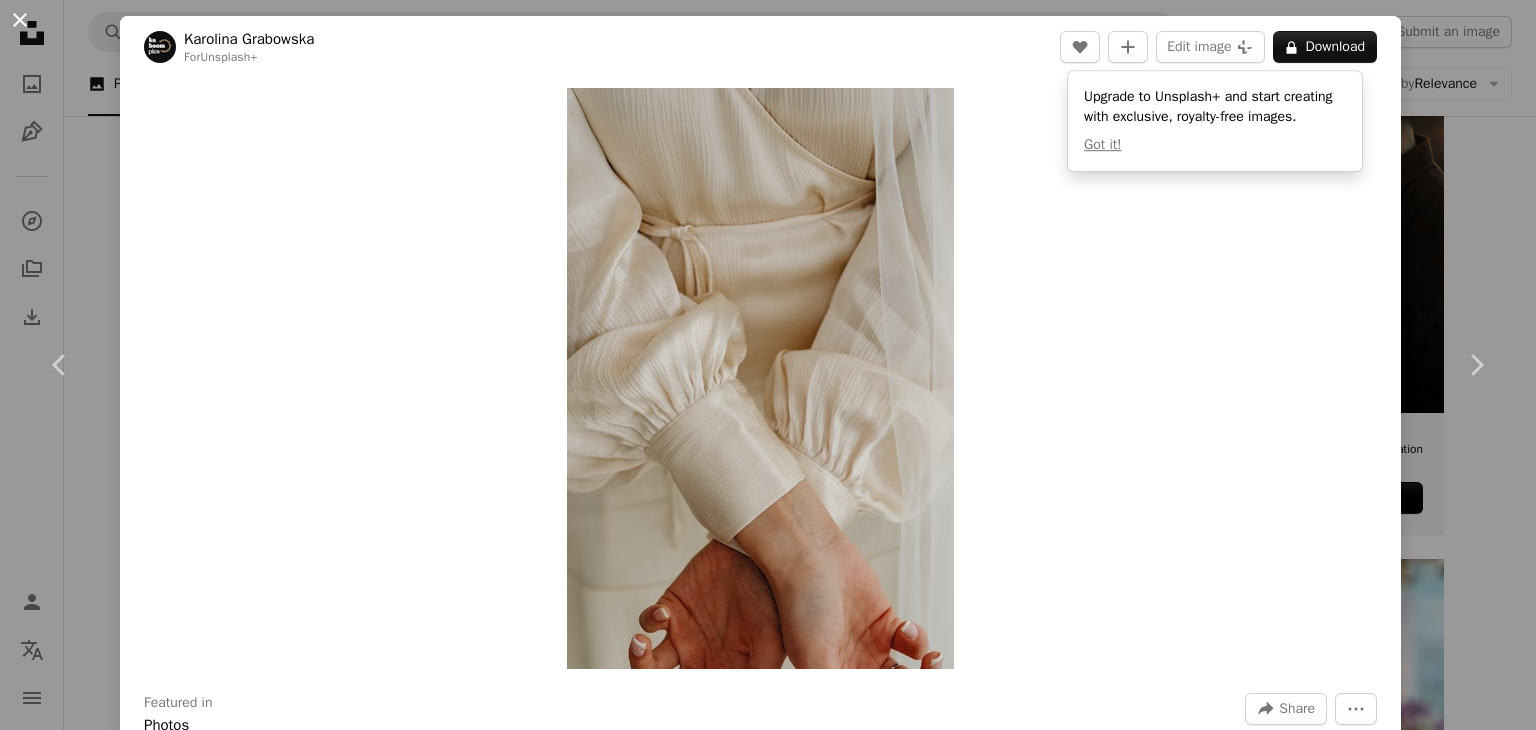 click on "An X shape" at bounding box center (20, 20) 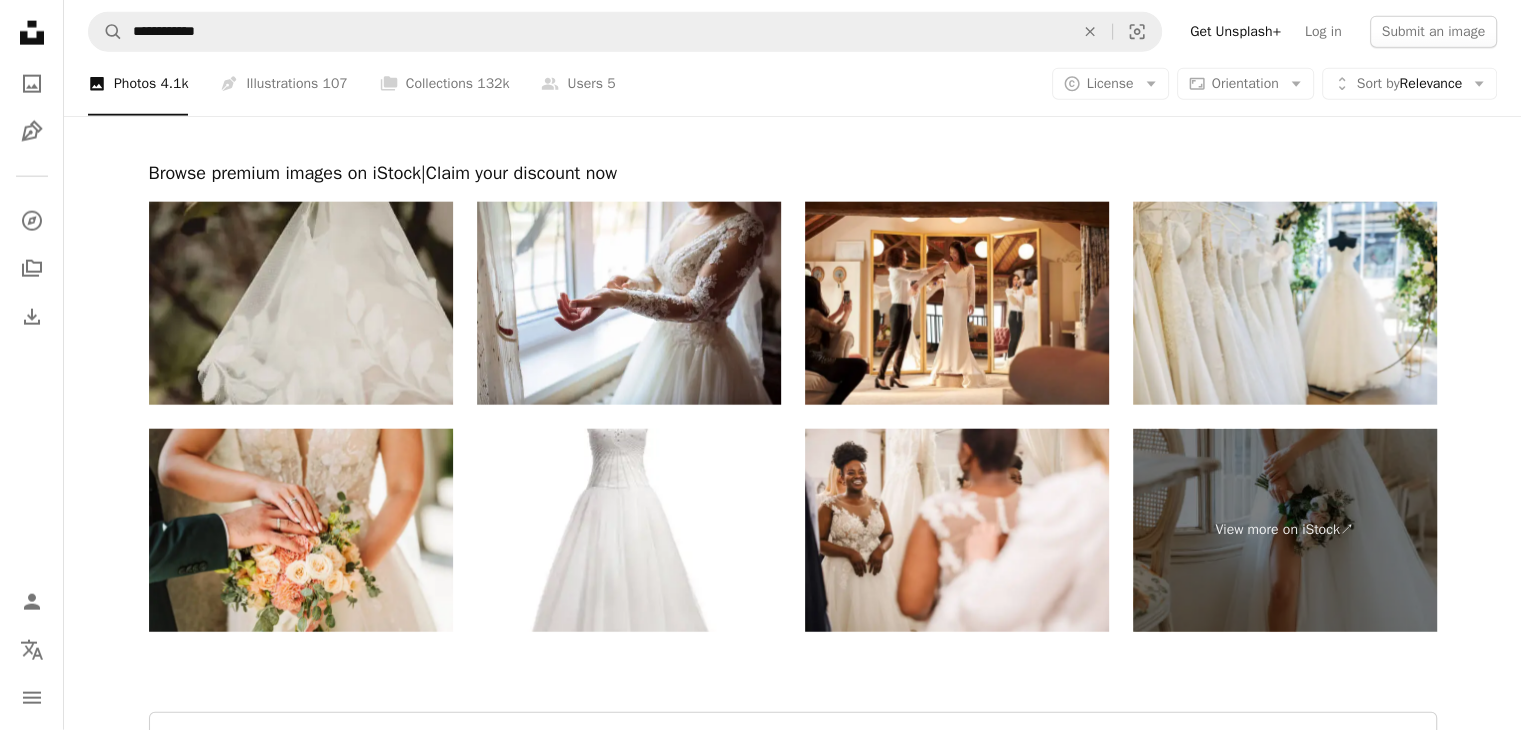 scroll, scrollTop: 5193, scrollLeft: 0, axis: vertical 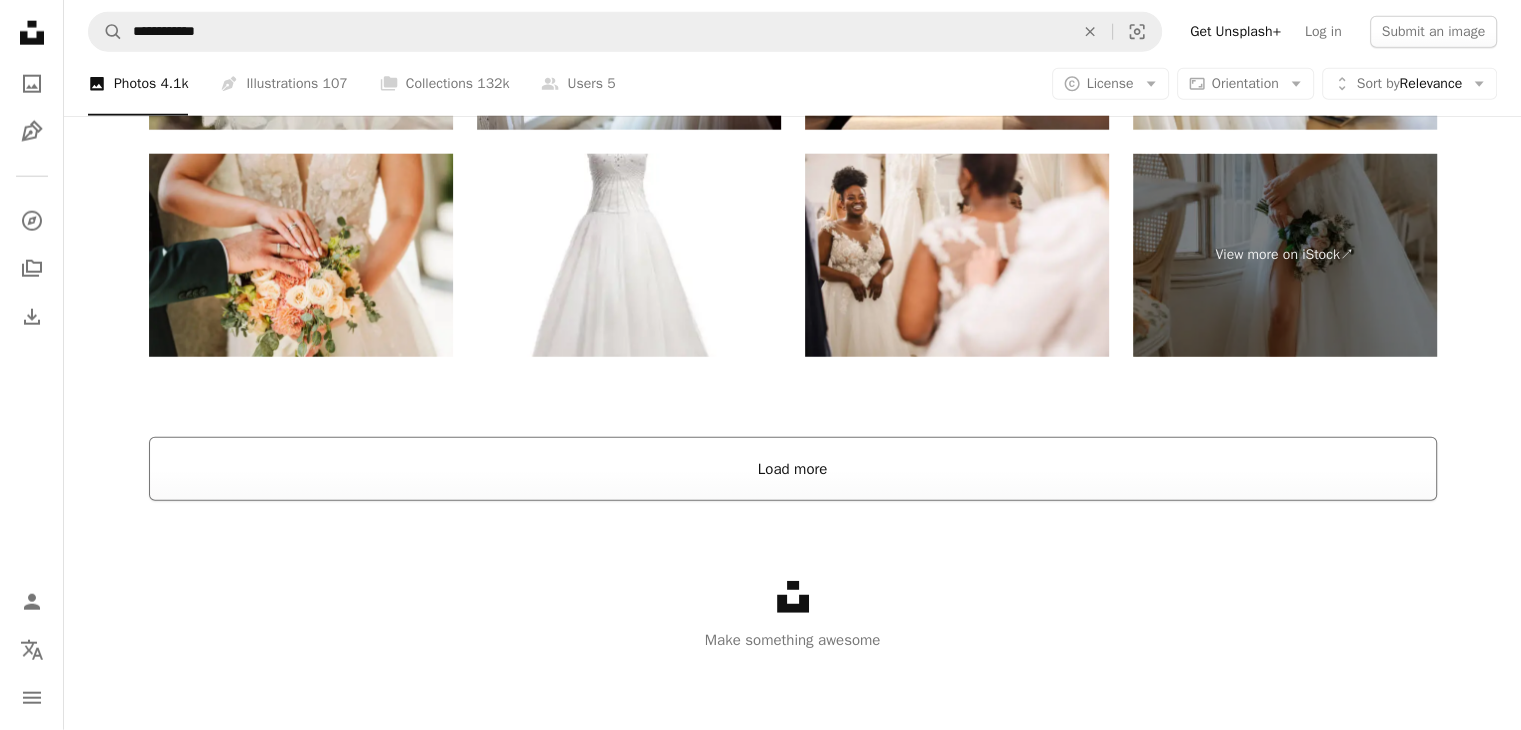 click on "Load more" at bounding box center (793, 469) 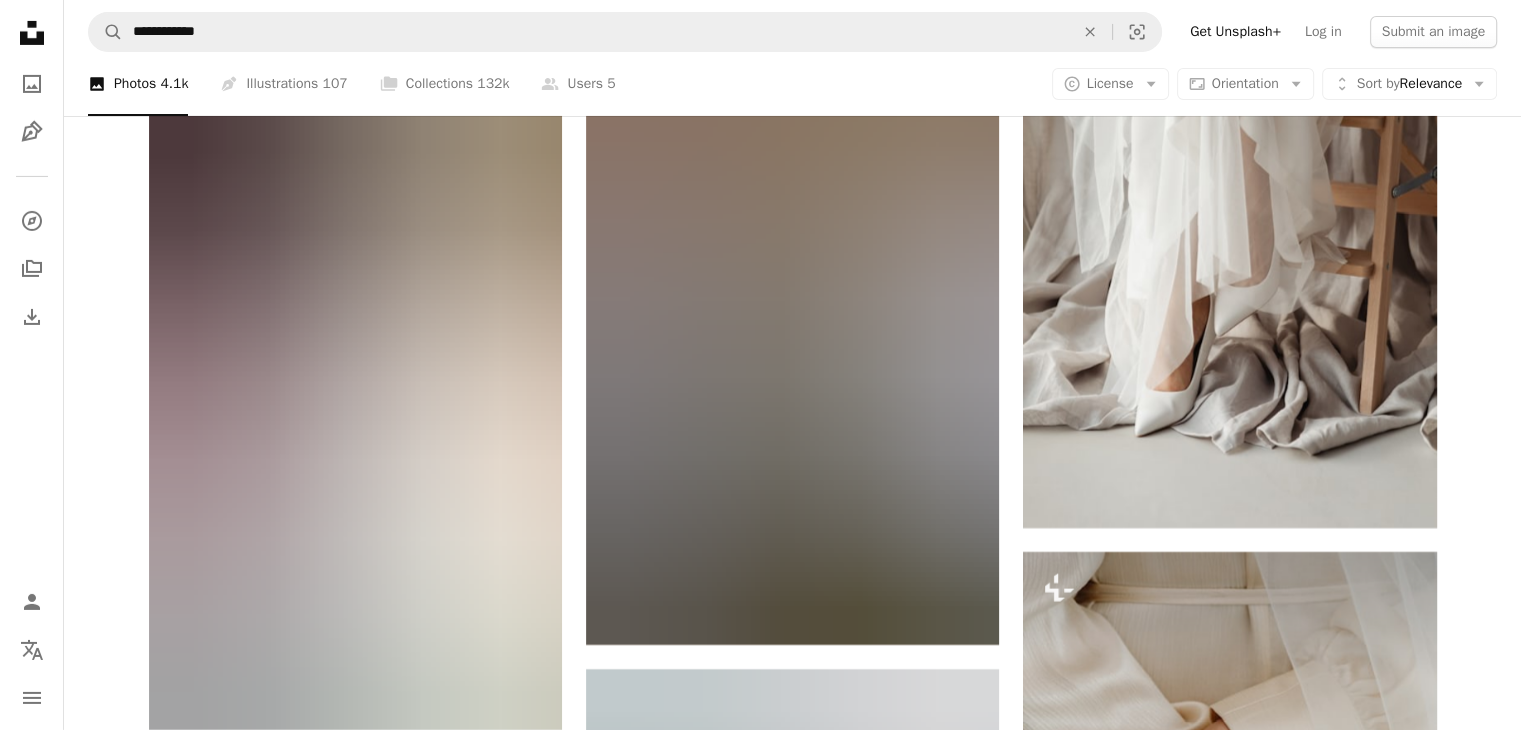 scroll, scrollTop: 14939, scrollLeft: 0, axis: vertical 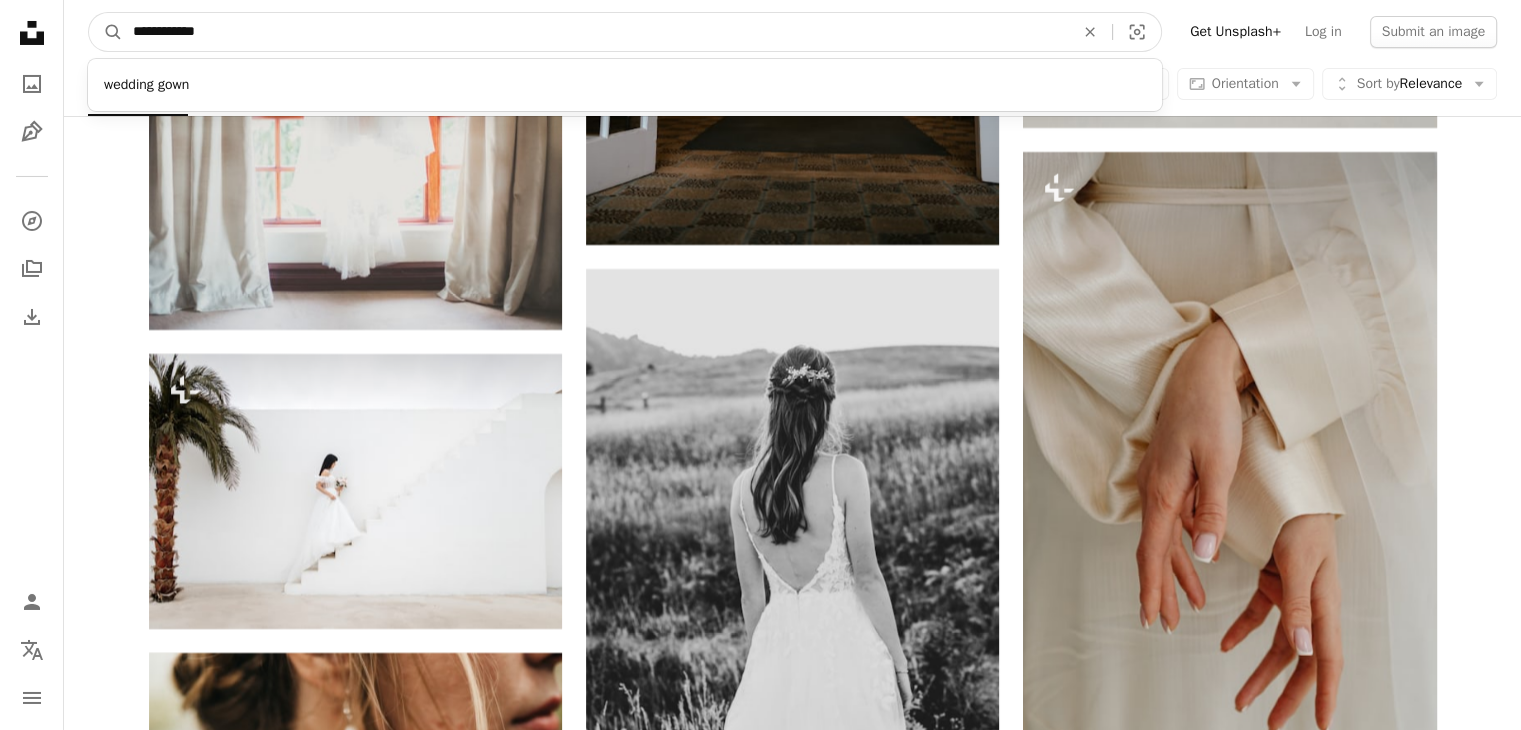 drag, startPoint x: 233, startPoint y: 36, endPoint x: 184, endPoint y: 32, distance: 49.162994 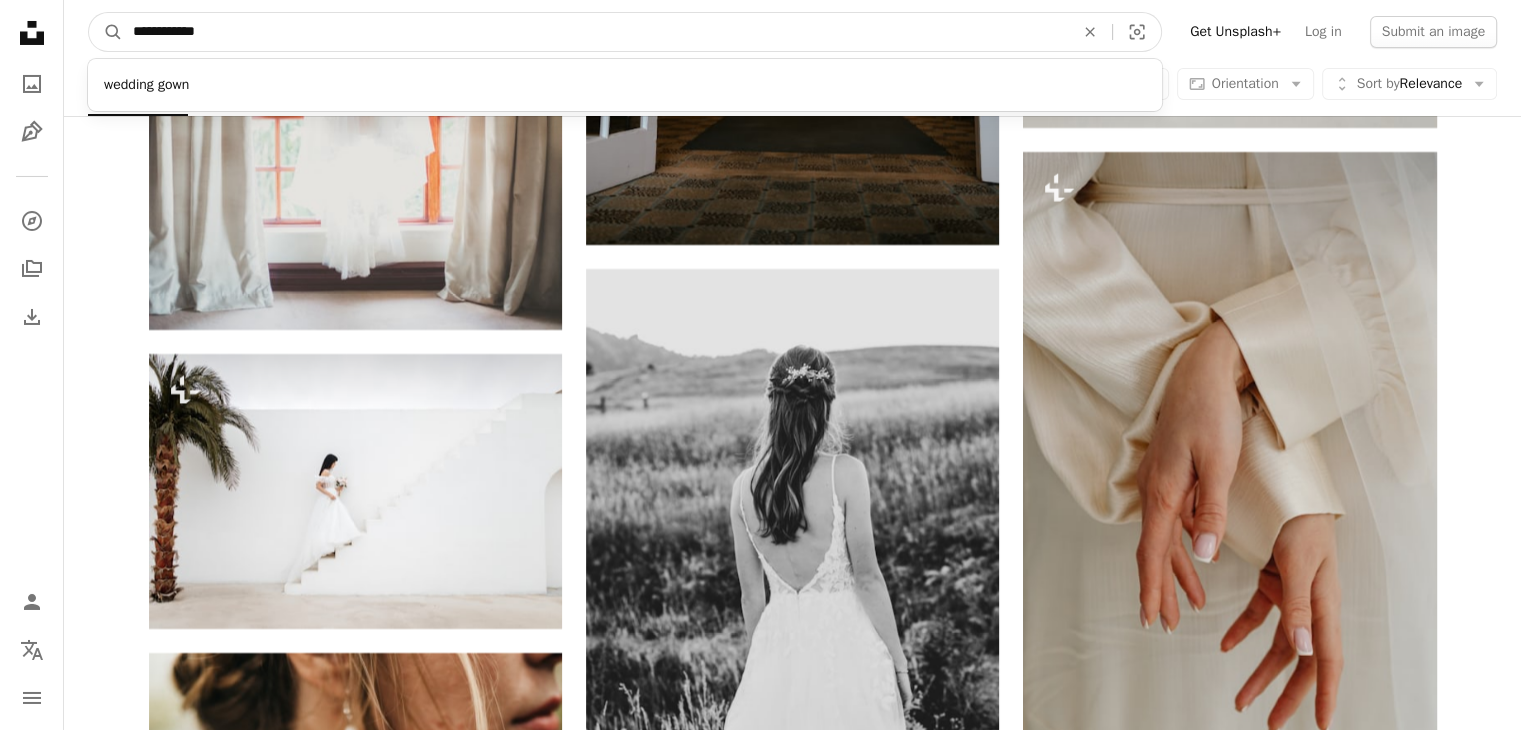 click on "**********" at bounding box center (595, 32) 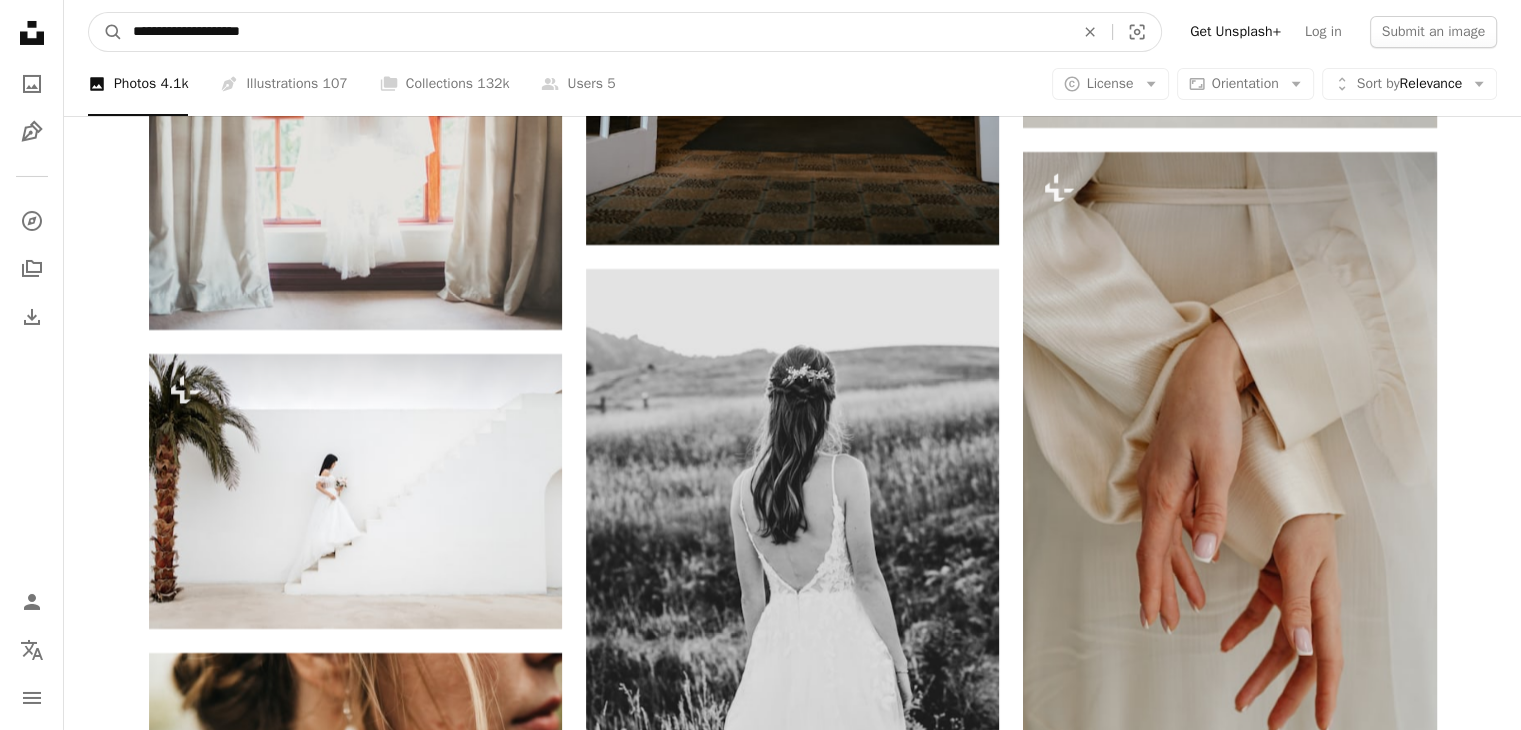 drag, startPoint x: 280, startPoint y: 29, endPoint x: 252, endPoint y: 28, distance: 28.01785 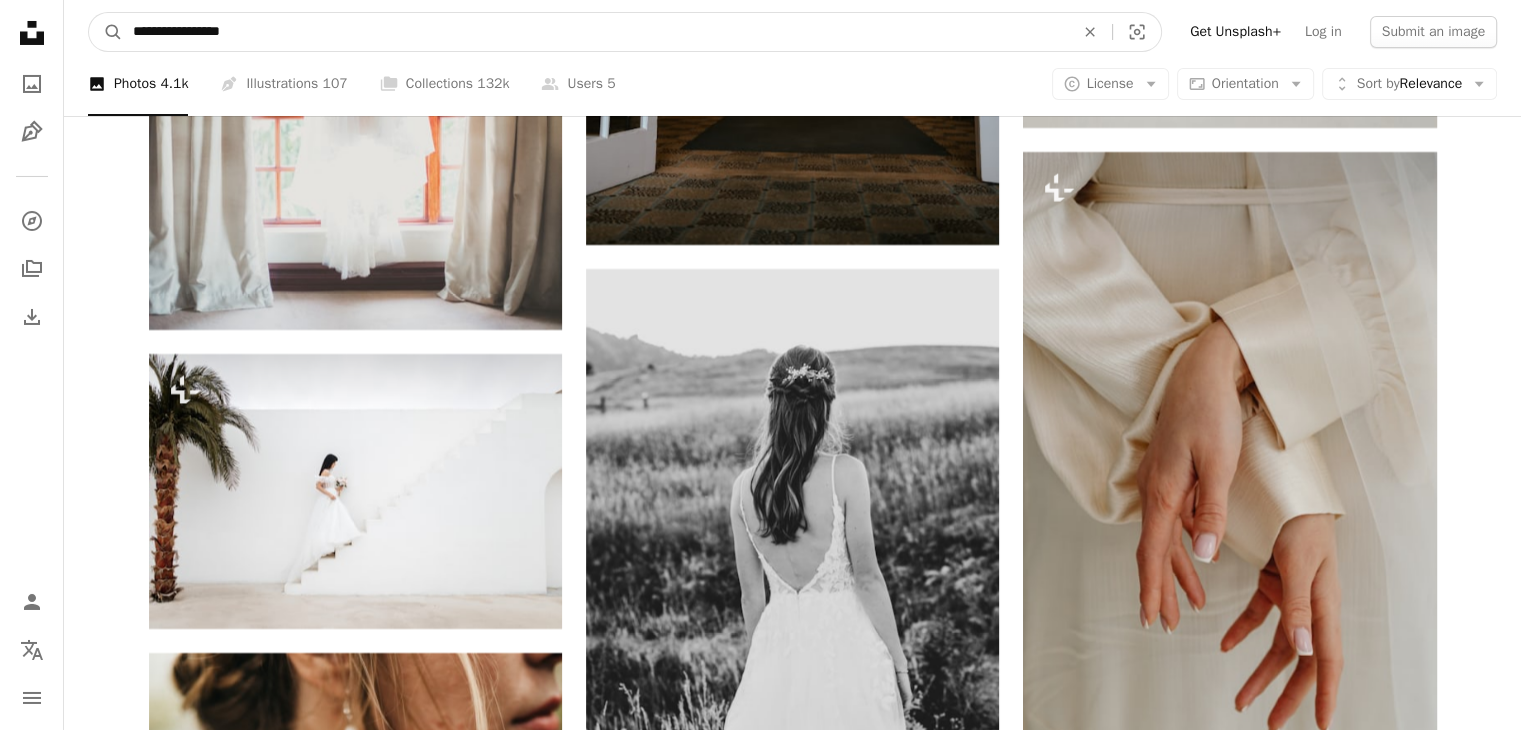 click on "A magnifying glass" at bounding box center [106, 32] 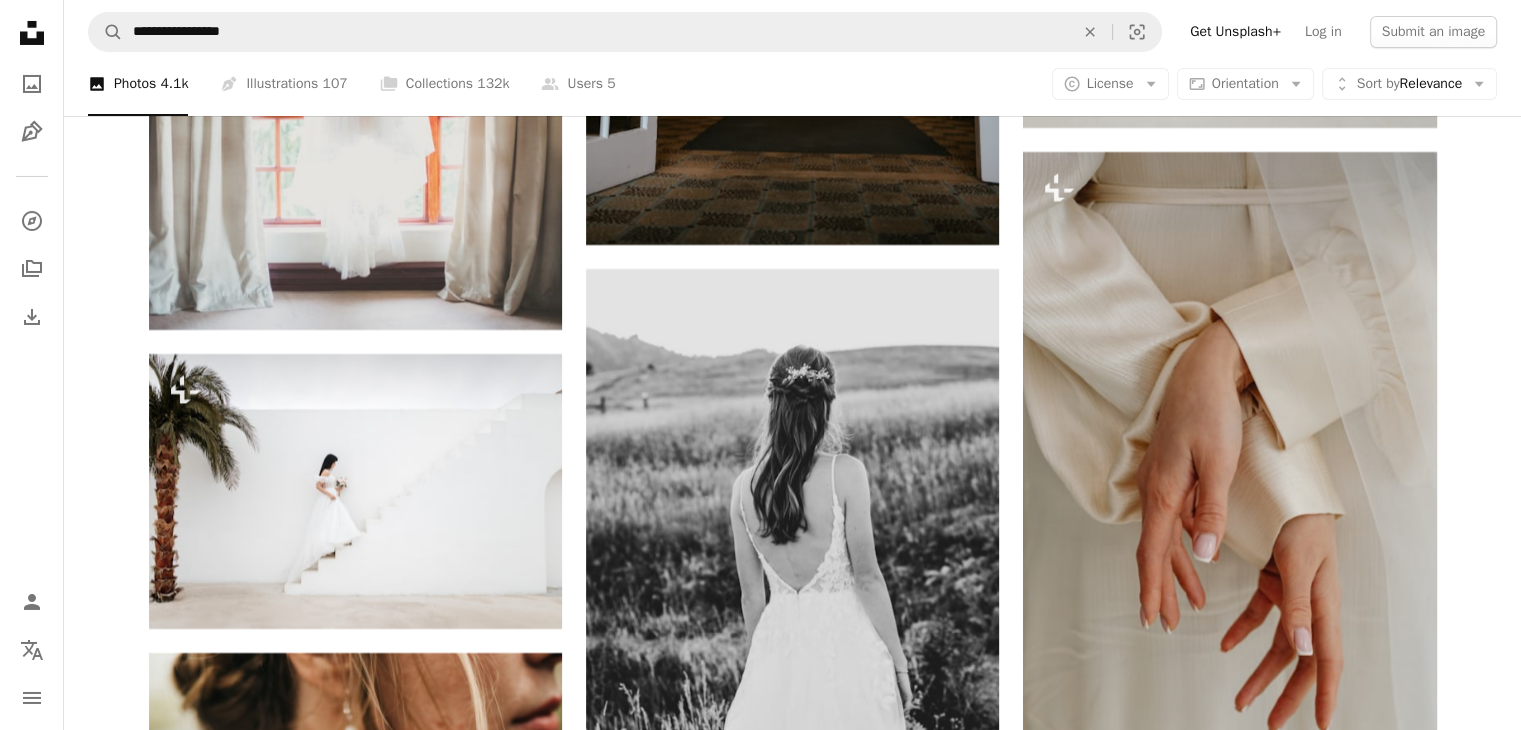 scroll, scrollTop: 0, scrollLeft: 0, axis: both 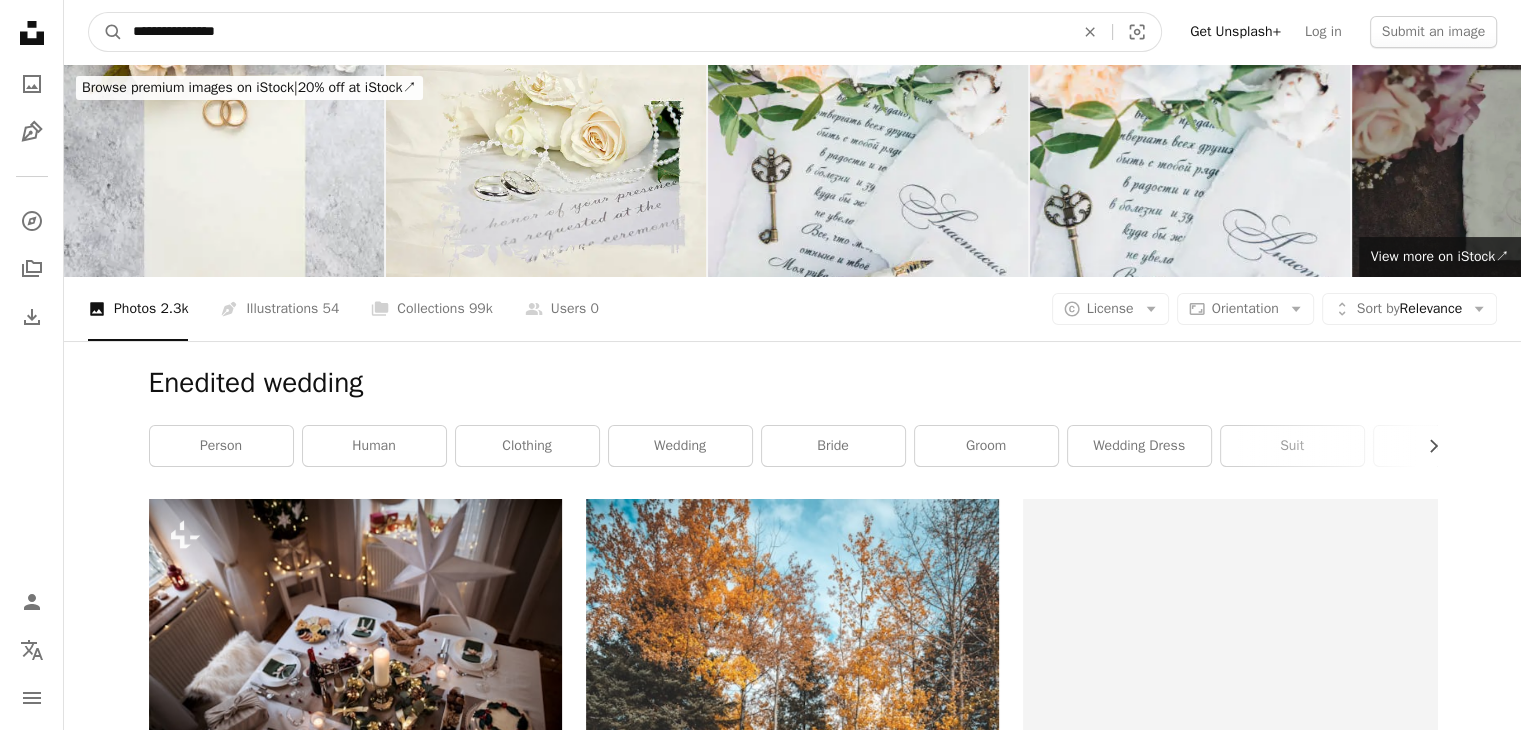 click on "**********" at bounding box center (595, 32) 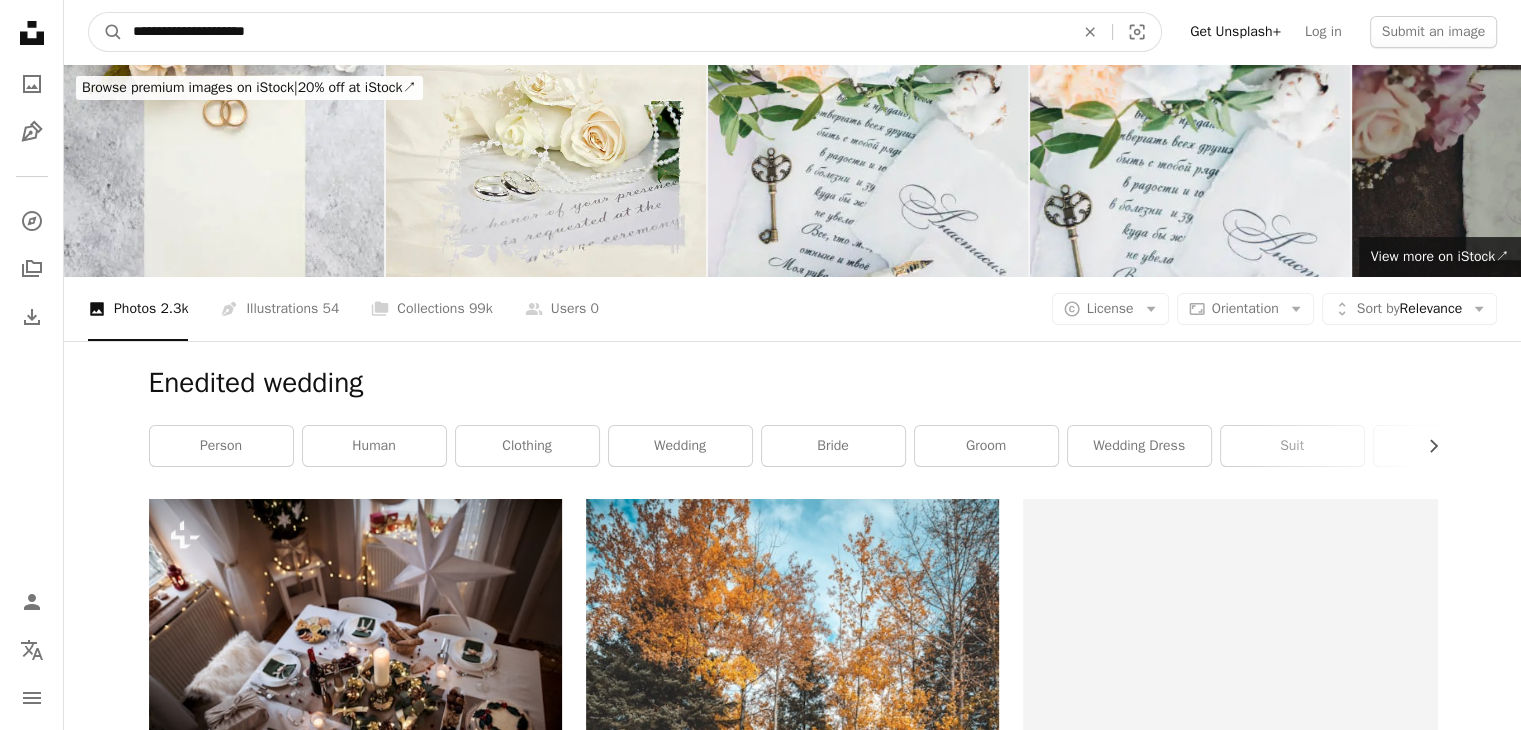 type on "**********" 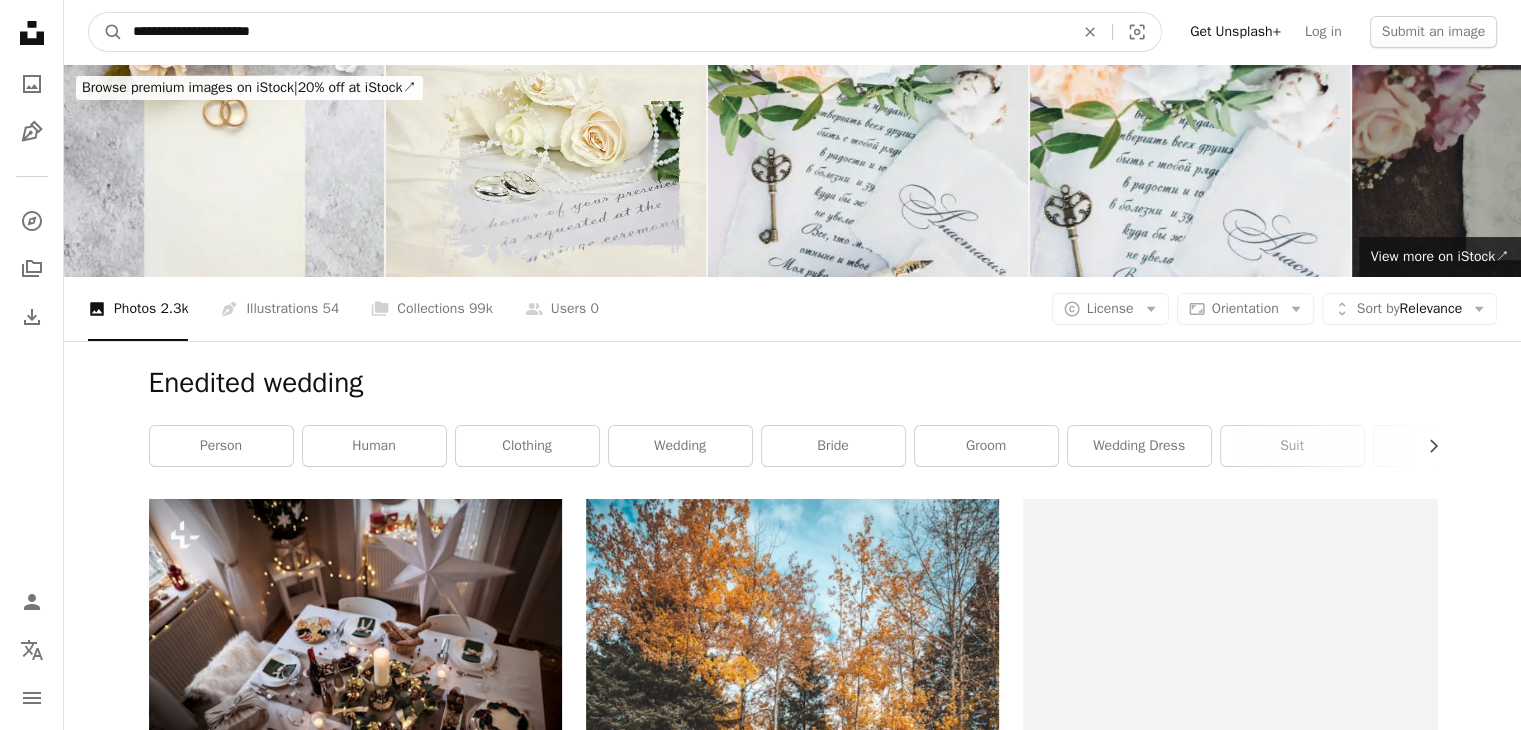 click on "A magnifying glass" at bounding box center [106, 32] 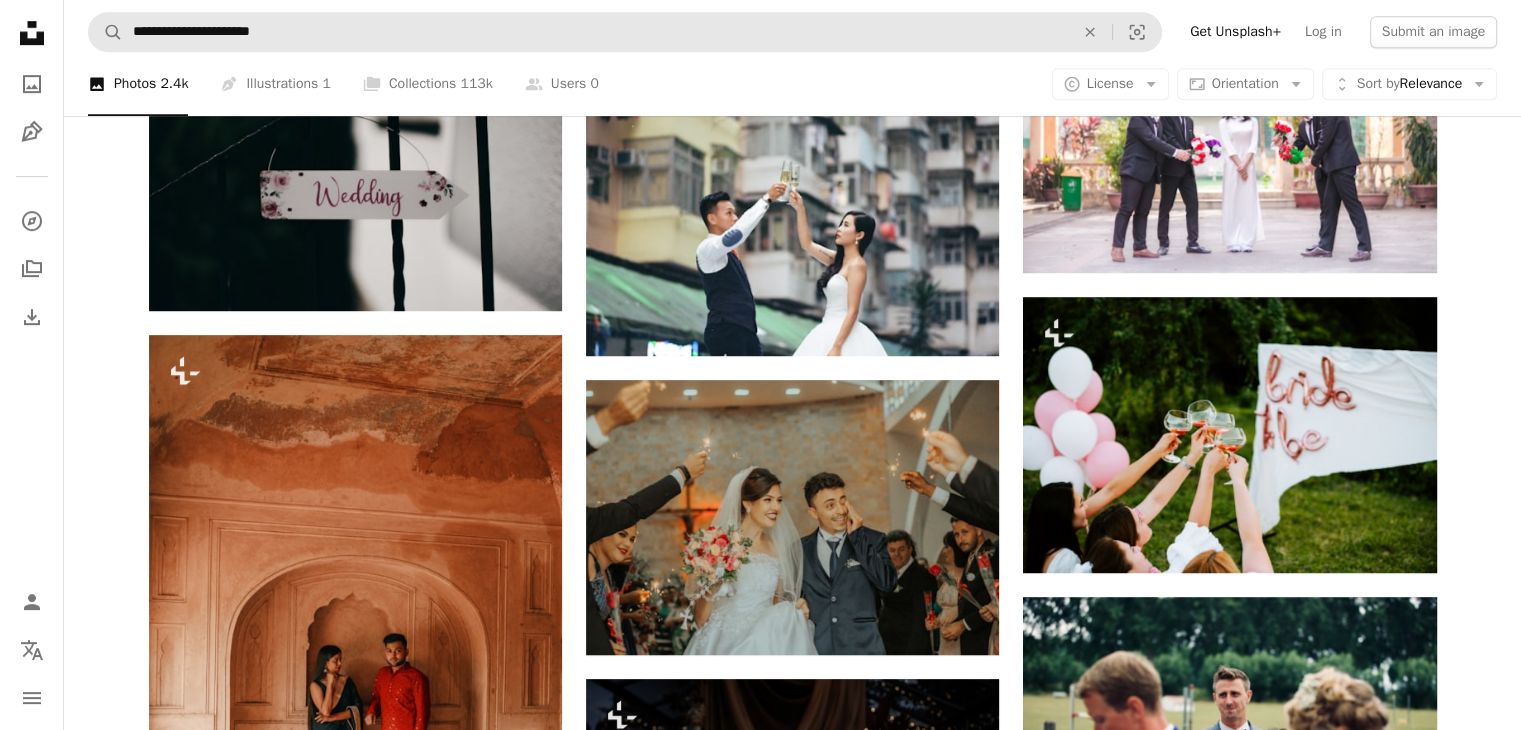 scroll, scrollTop: 800, scrollLeft: 0, axis: vertical 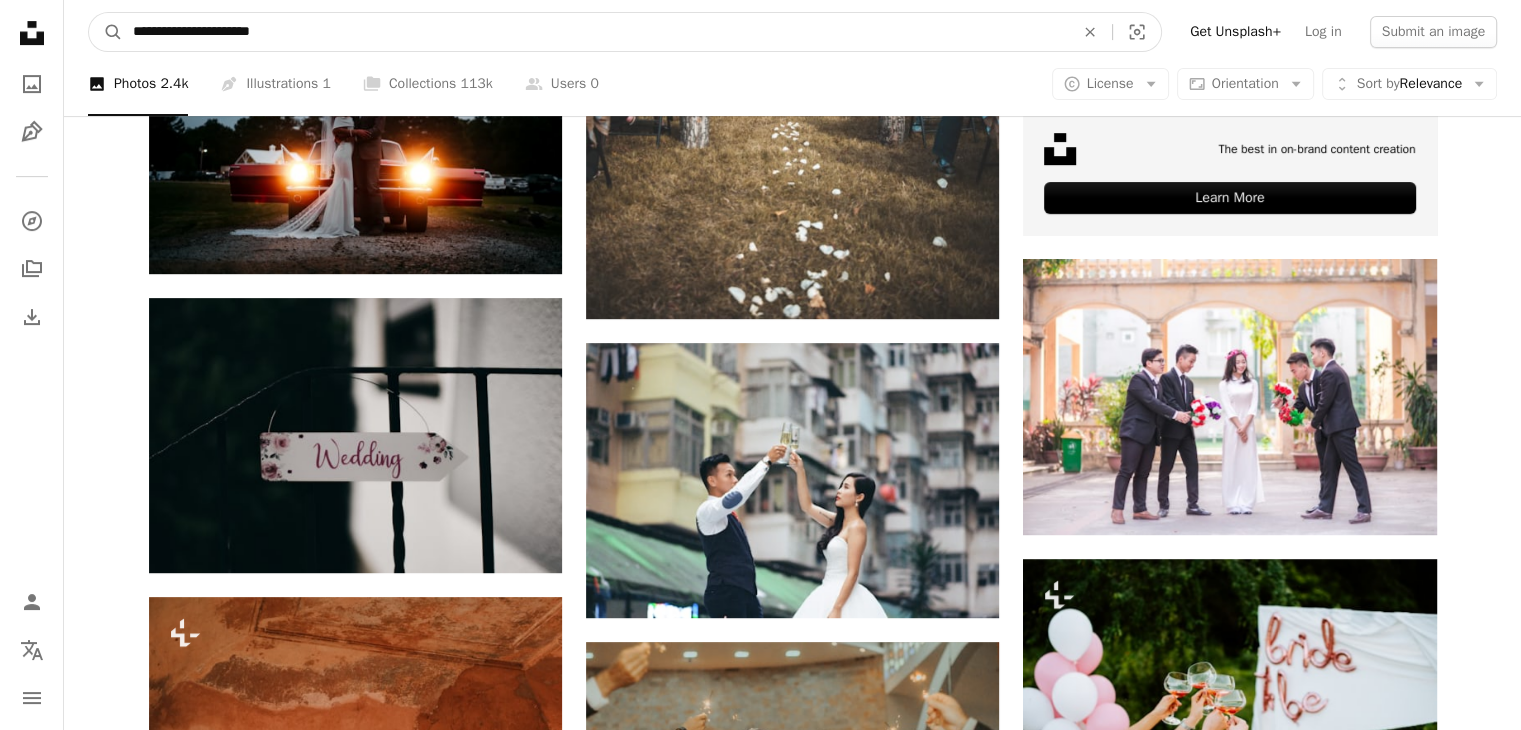 drag, startPoint x: 312, startPoint y: 33, endPoint x: 127, endPoint y: 35, distance: 185.0108 